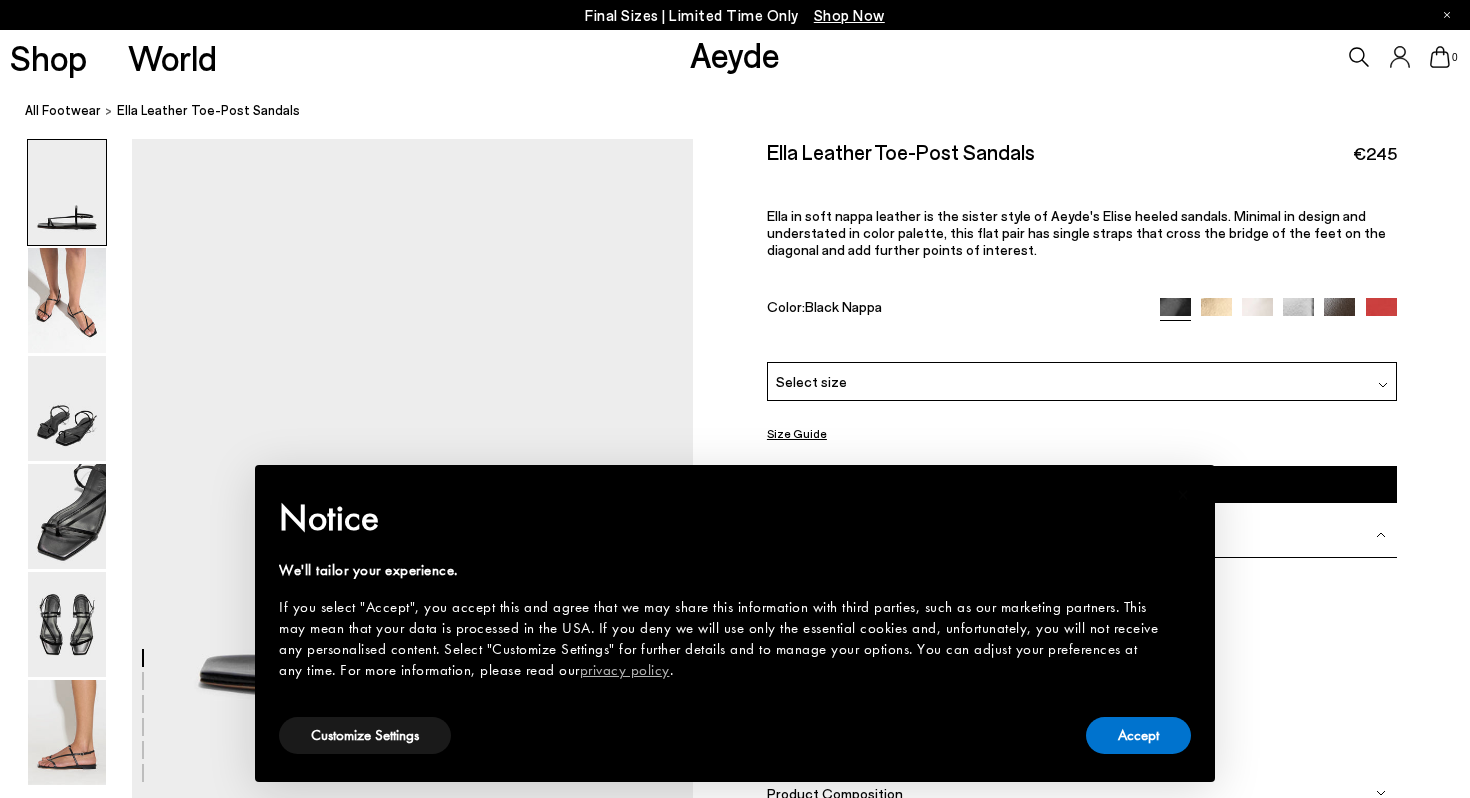 scroll, scrollTop: 0, scrollLeft: 0, axis: both 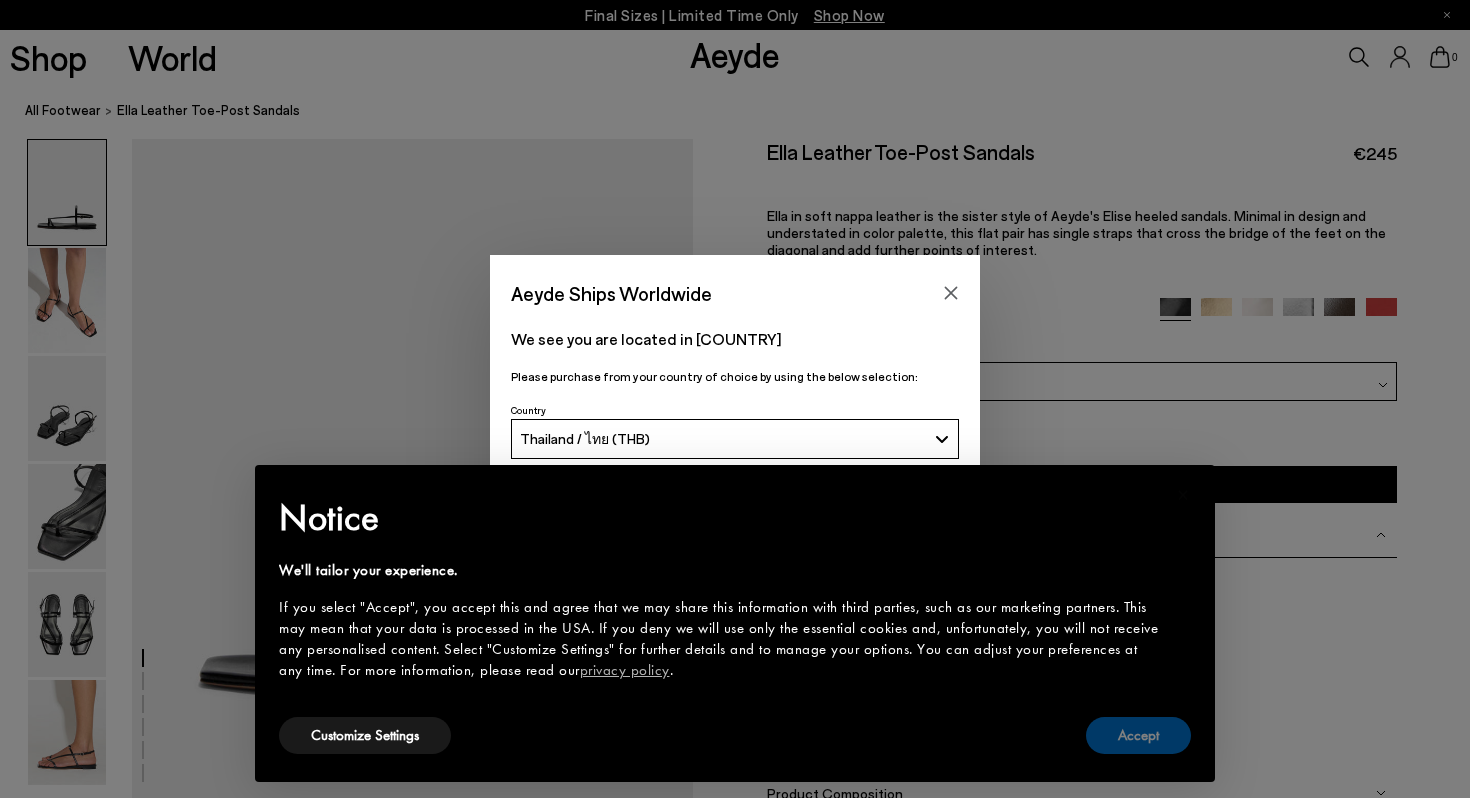click on "Accept" at bounding box center [1138, 735] 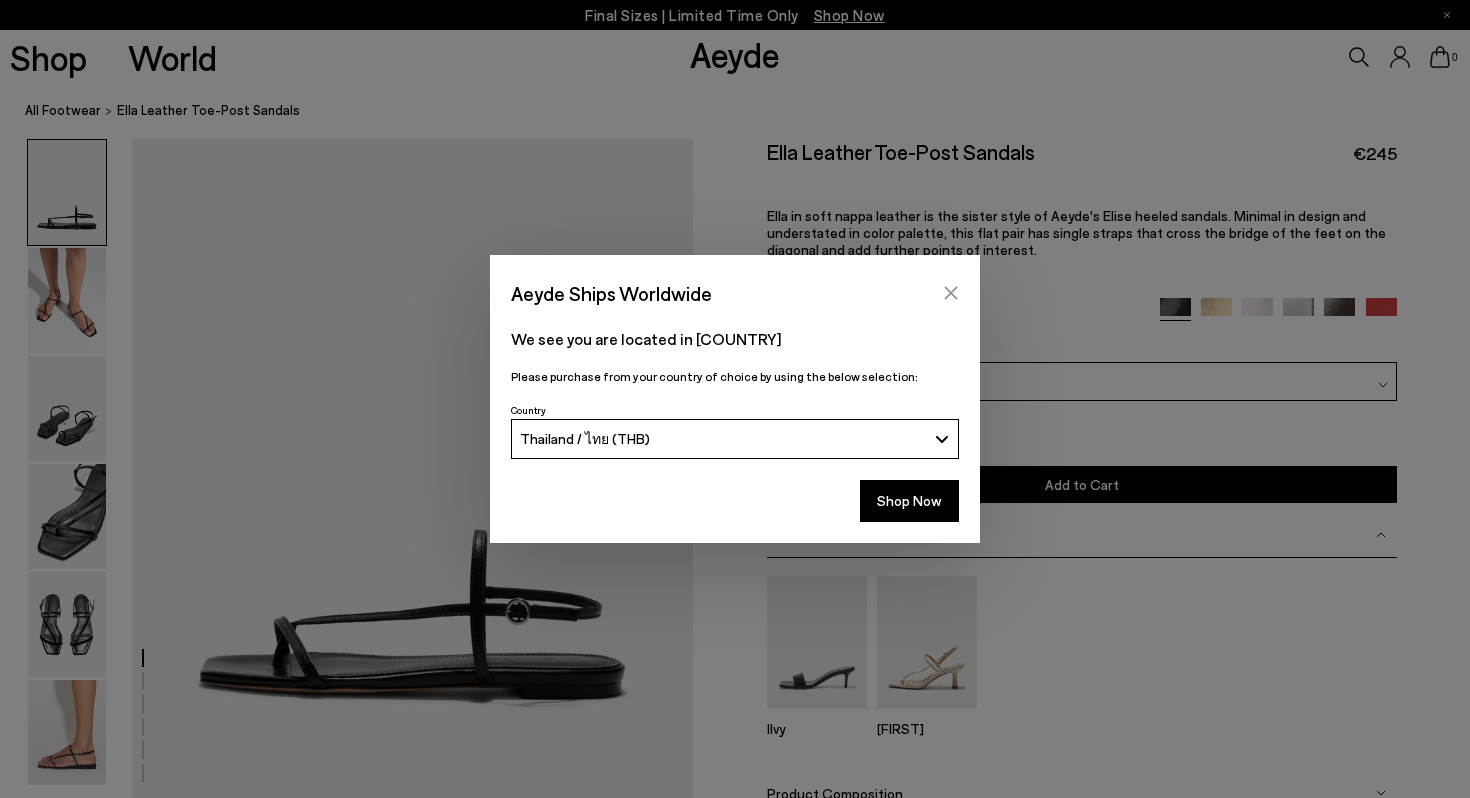 click 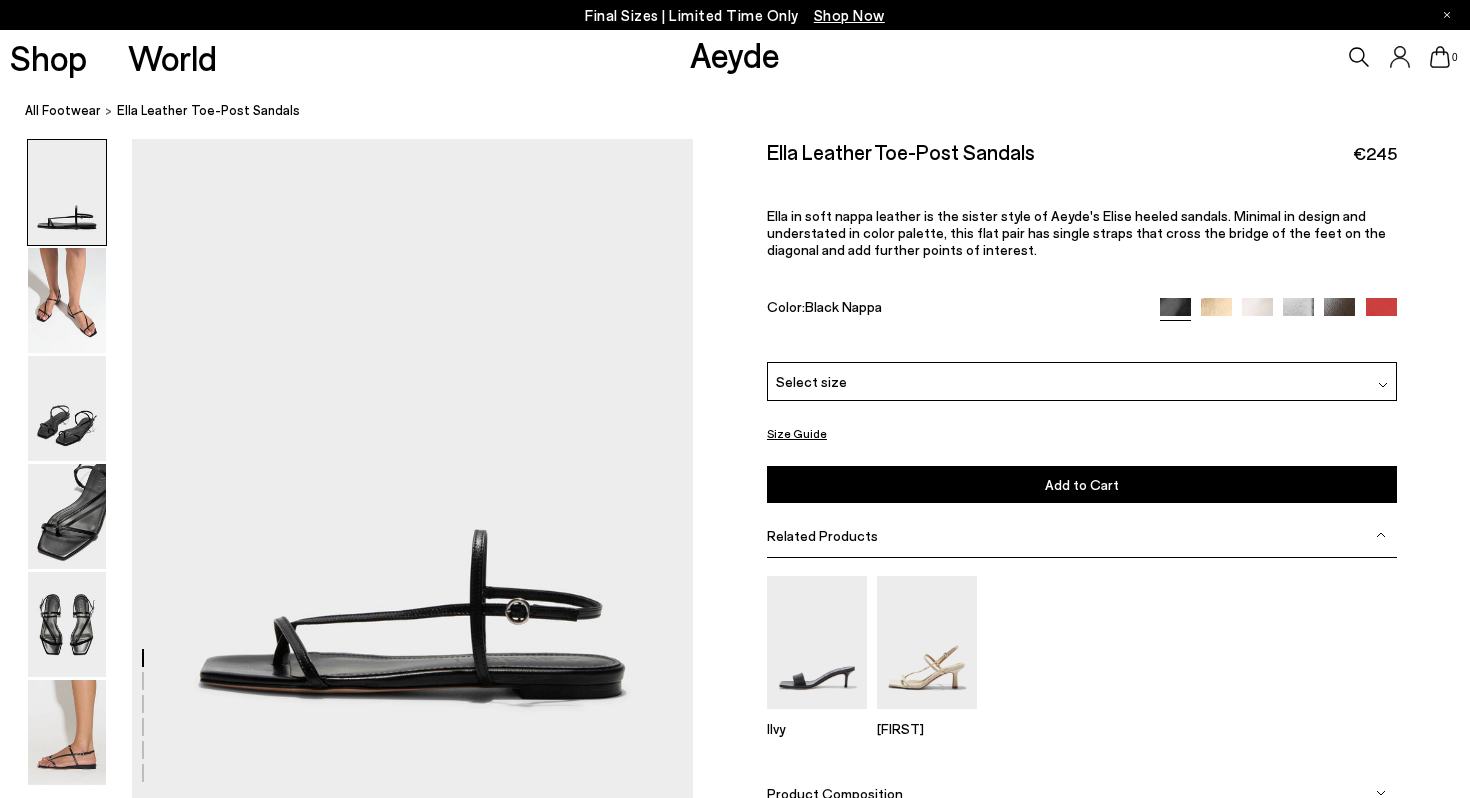 click at bounding box center [1216, 313] 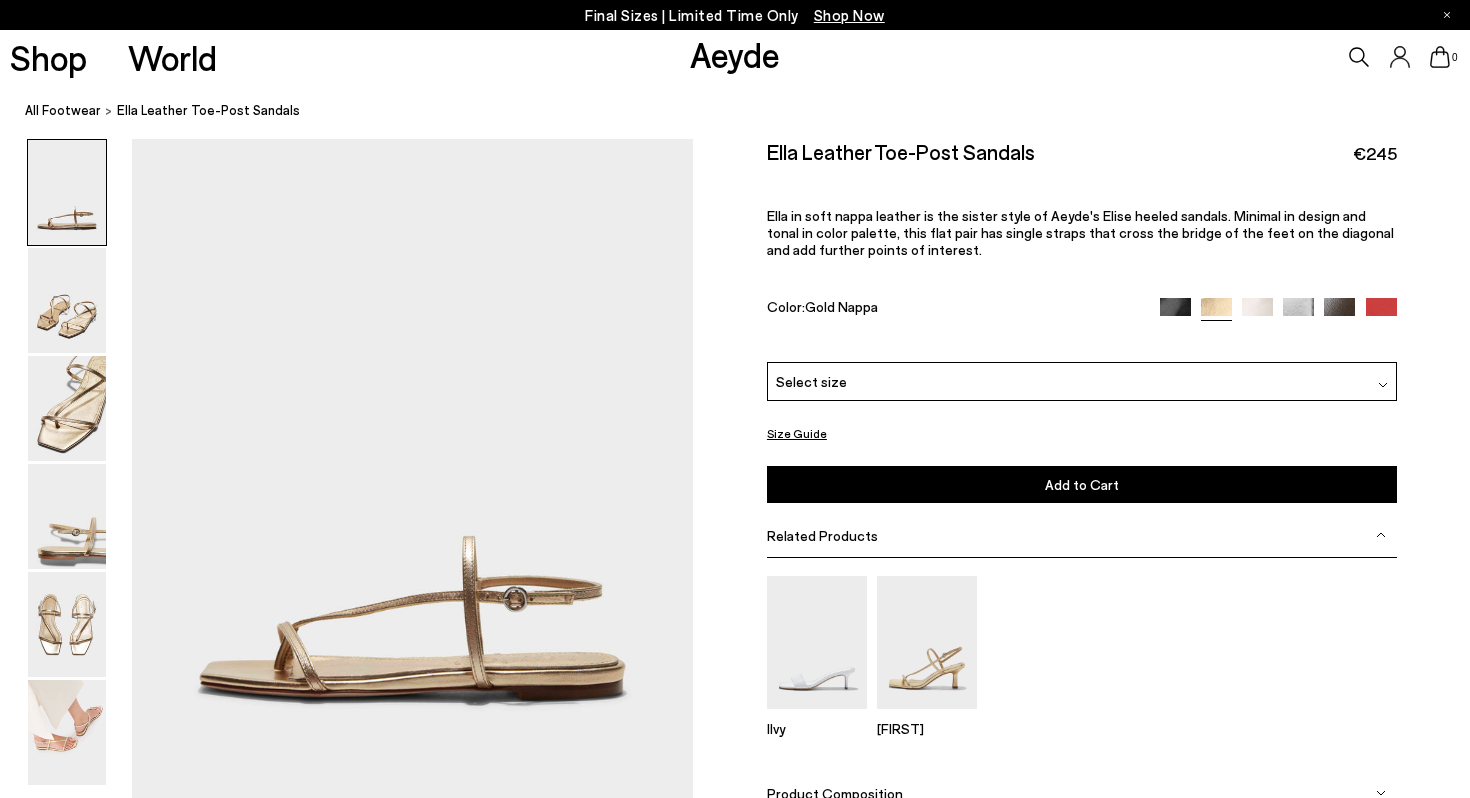 scroll, scrollTop: 0, scrollLeft: 0, axis: both 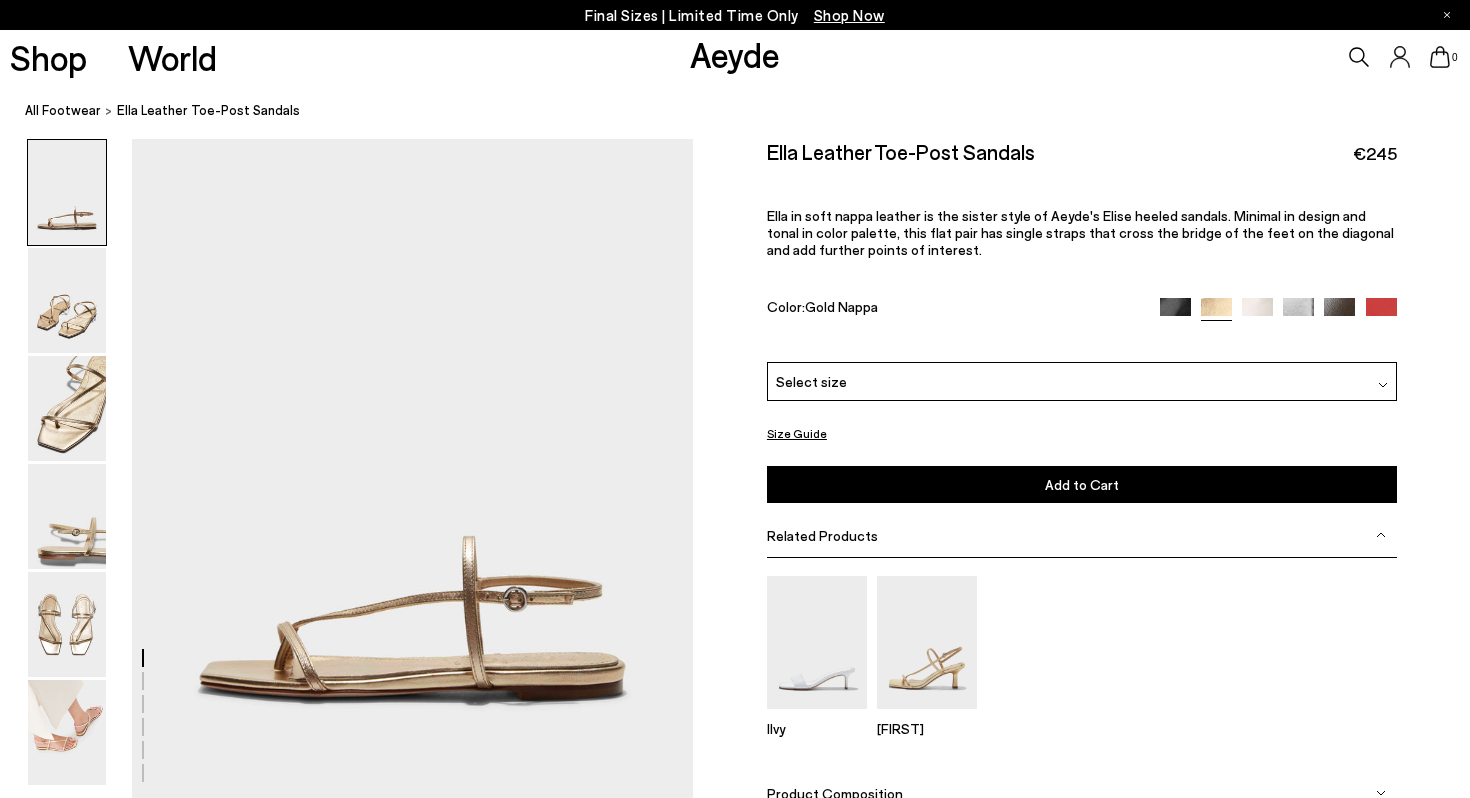 click at bounding box center (1257, 313) 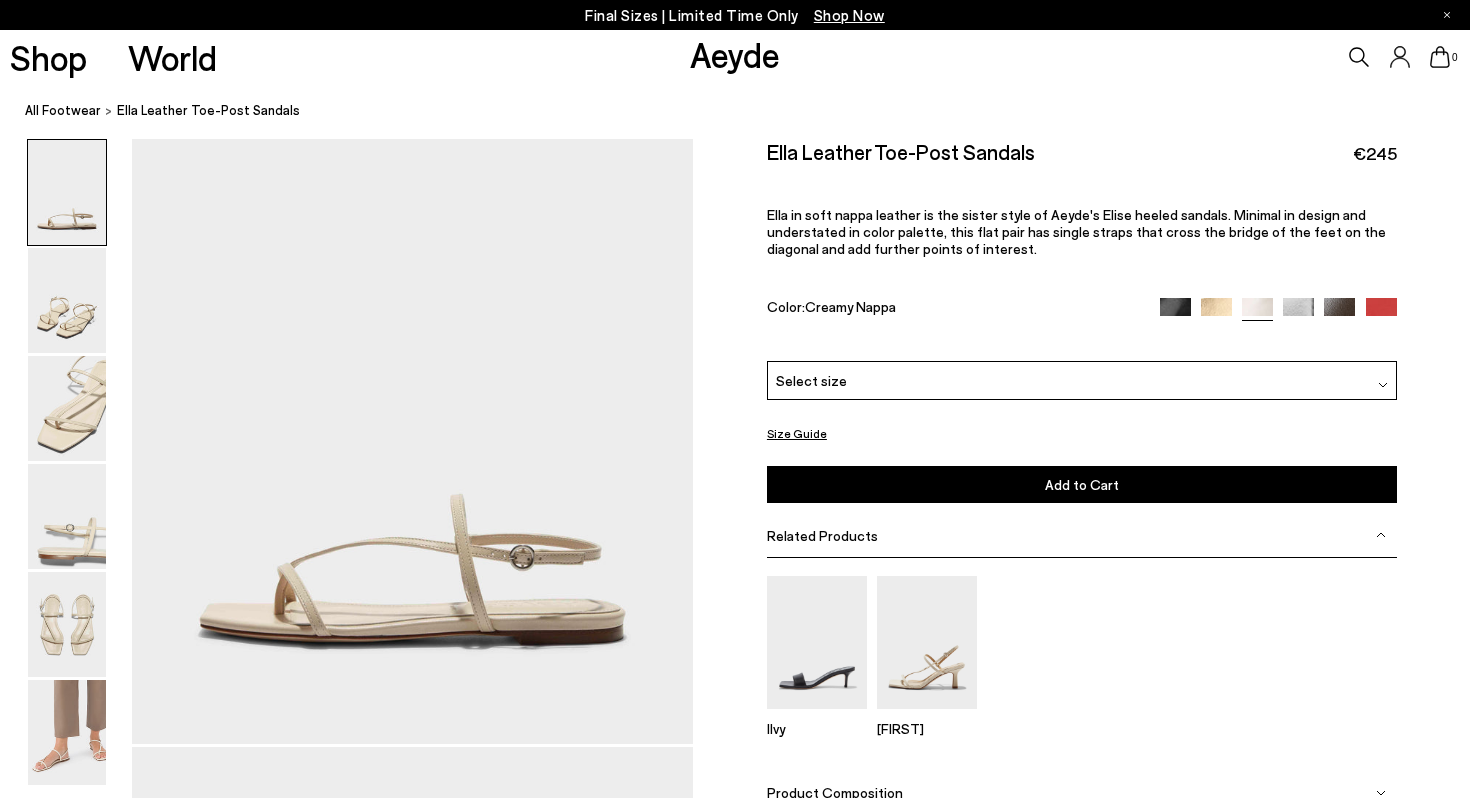scroll, scrollTop: 0, scrollLeft: 0, axis: both 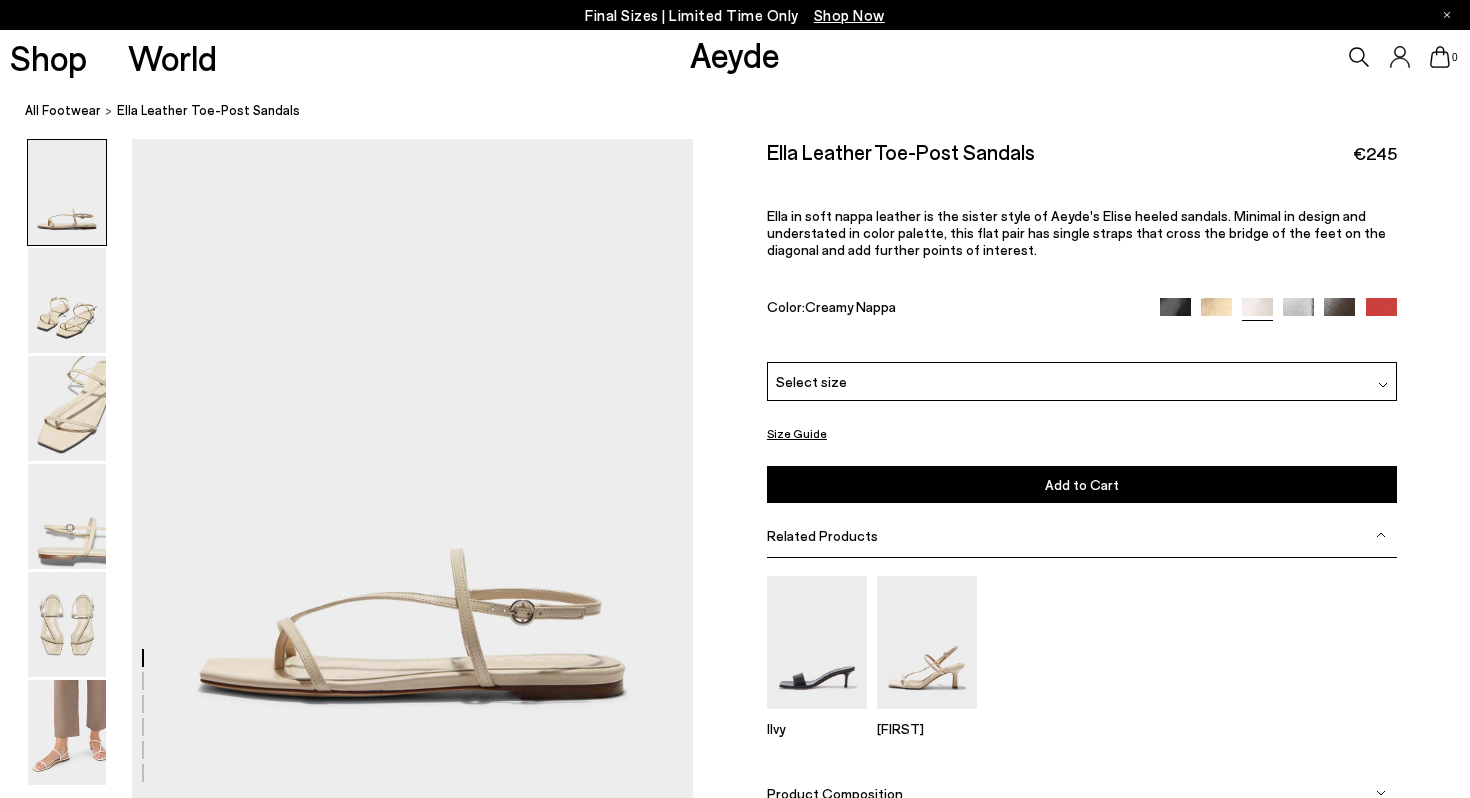click at bounding box center (1298, 313) 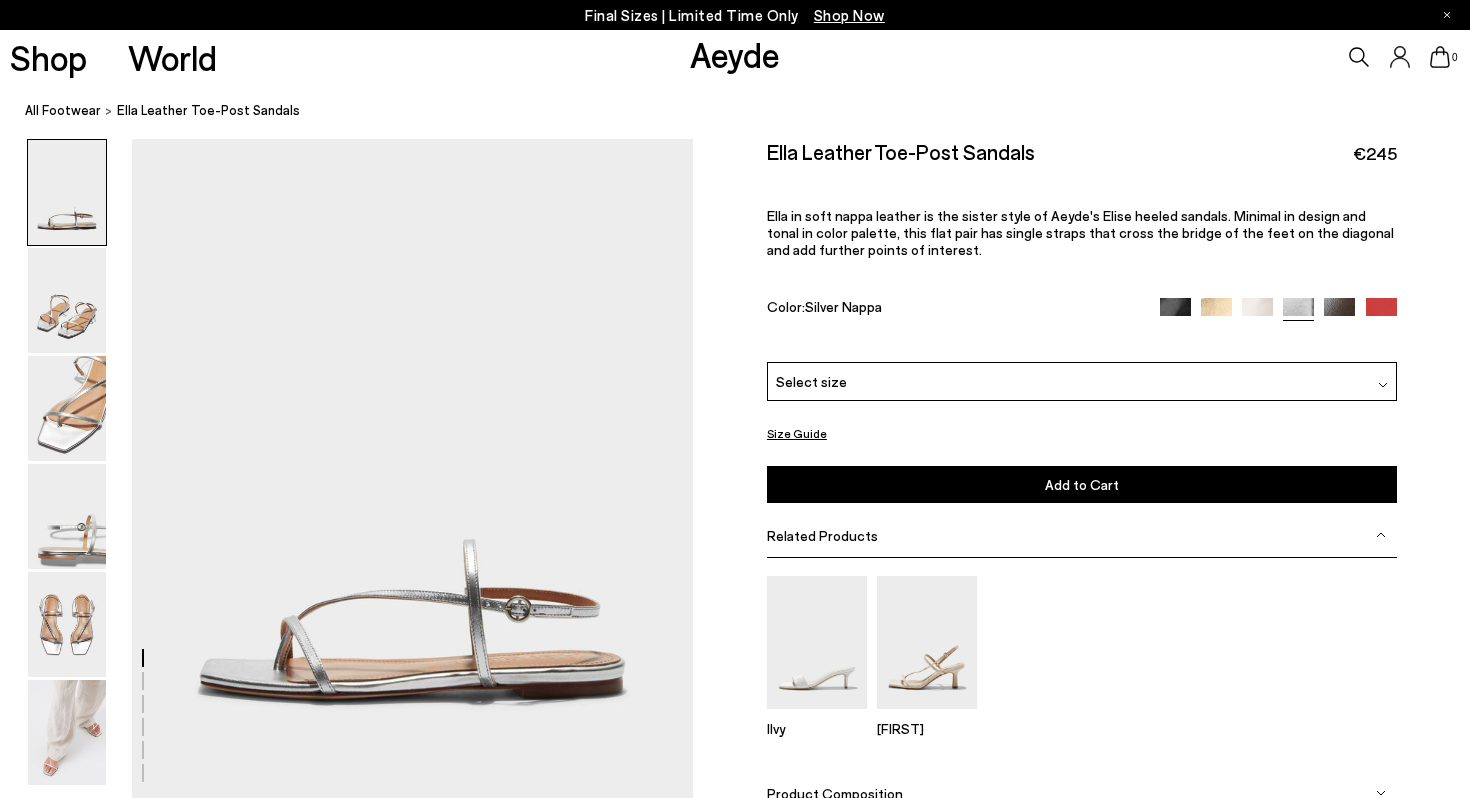 scroll, scrollTop: 0, scrollLeft: 0, axis: both 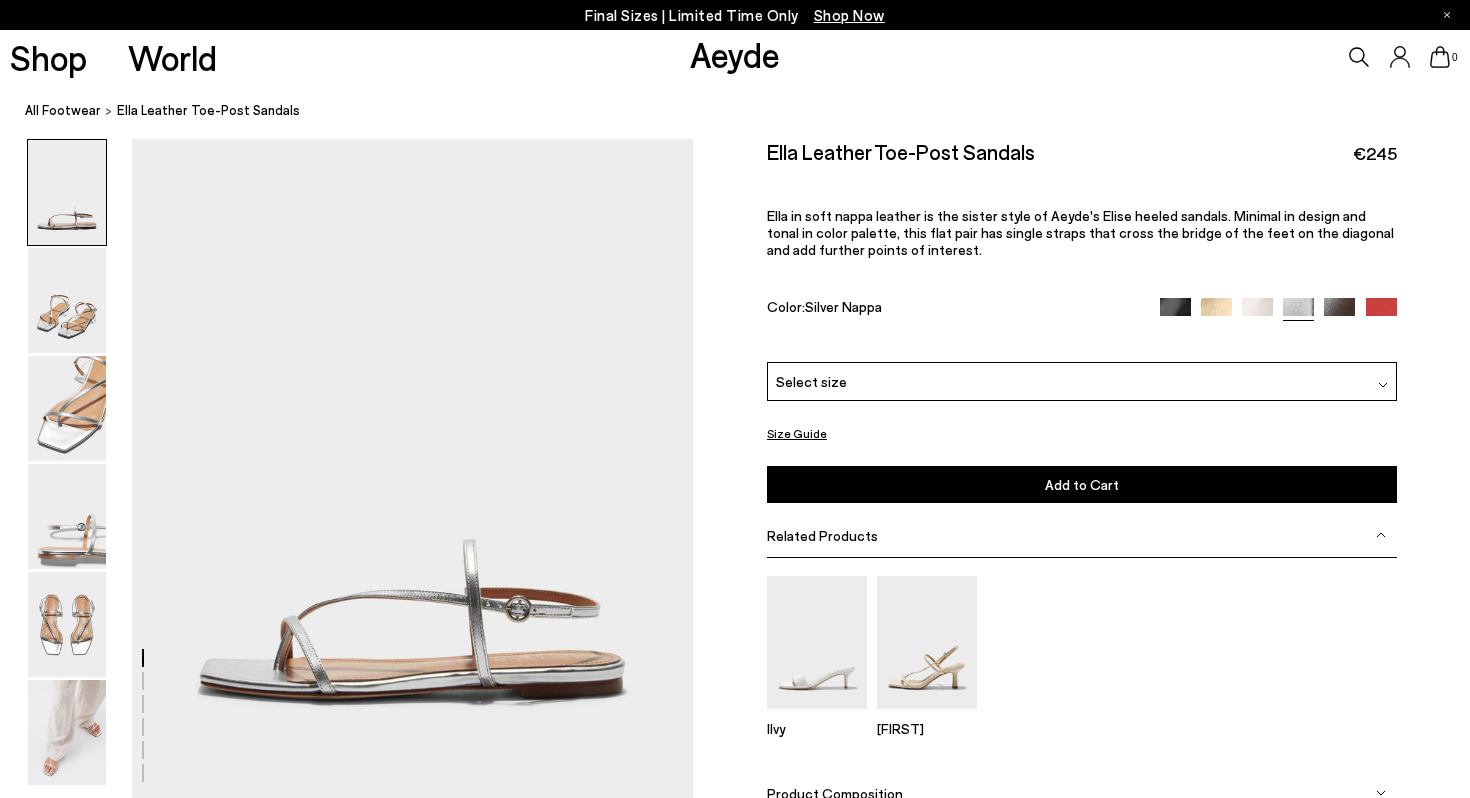 click at bounding box center (1339, 313) 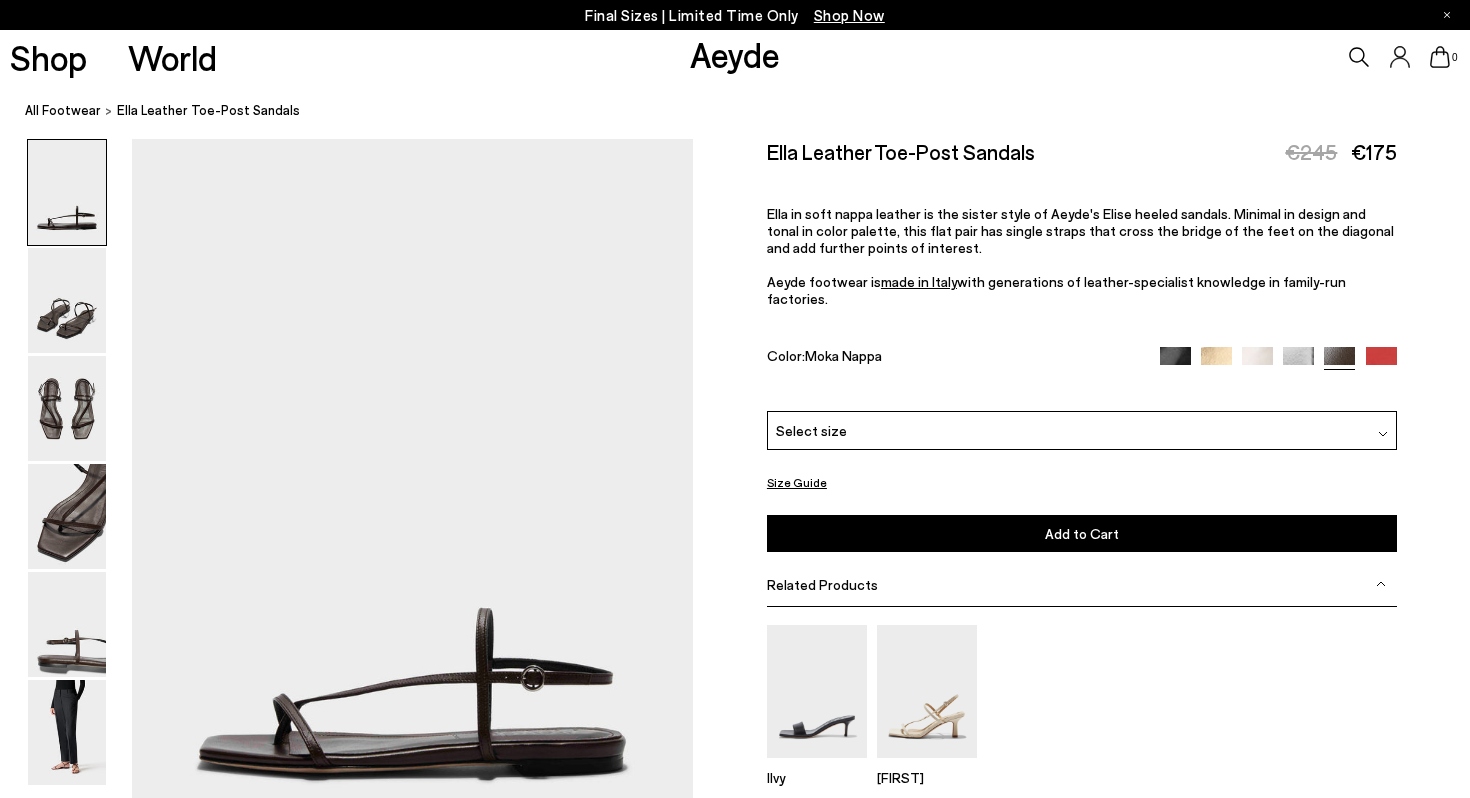 scroll, scrollTop: 0, scrollLeft: 0, axis: both 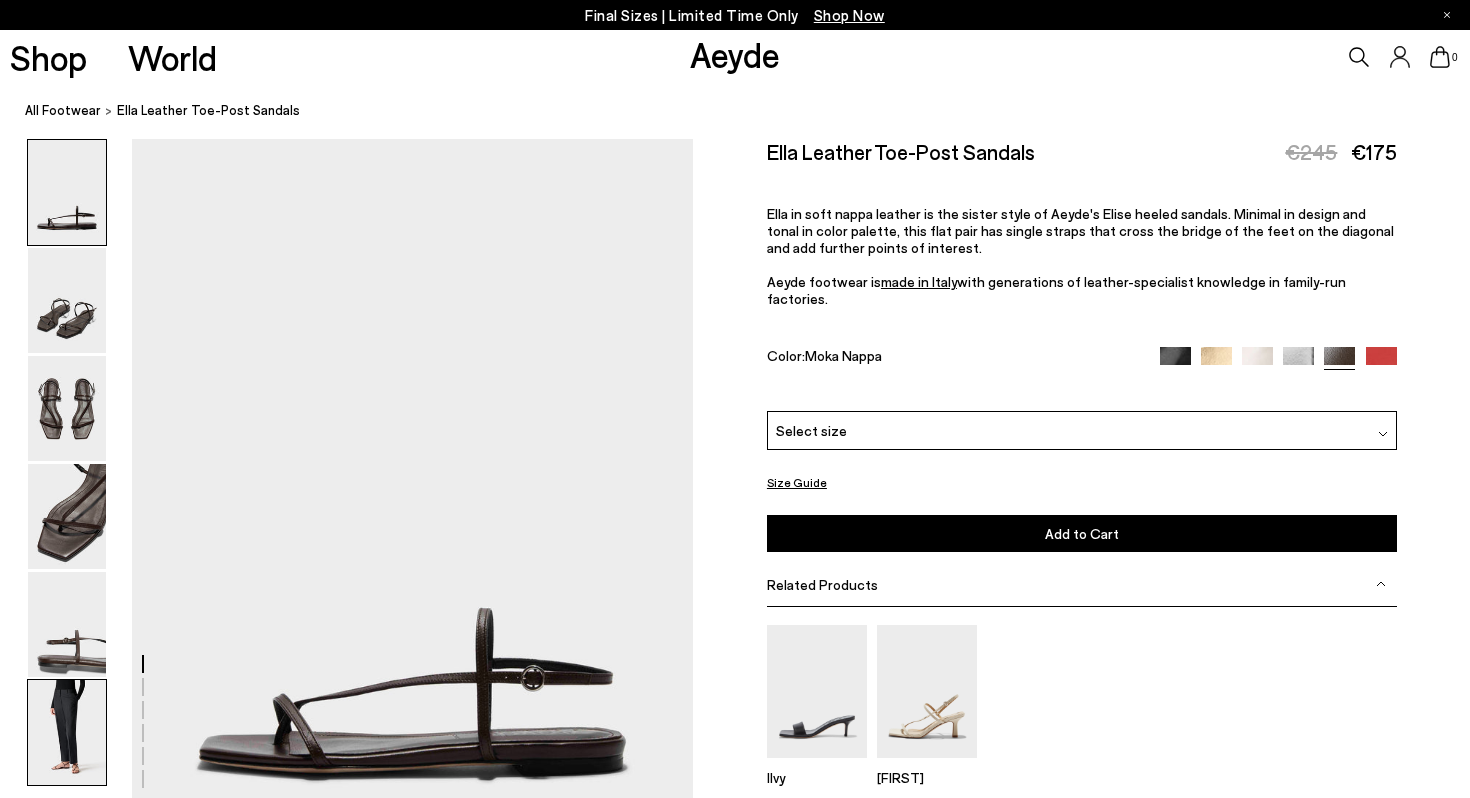 click at bounding box center (67, 732) 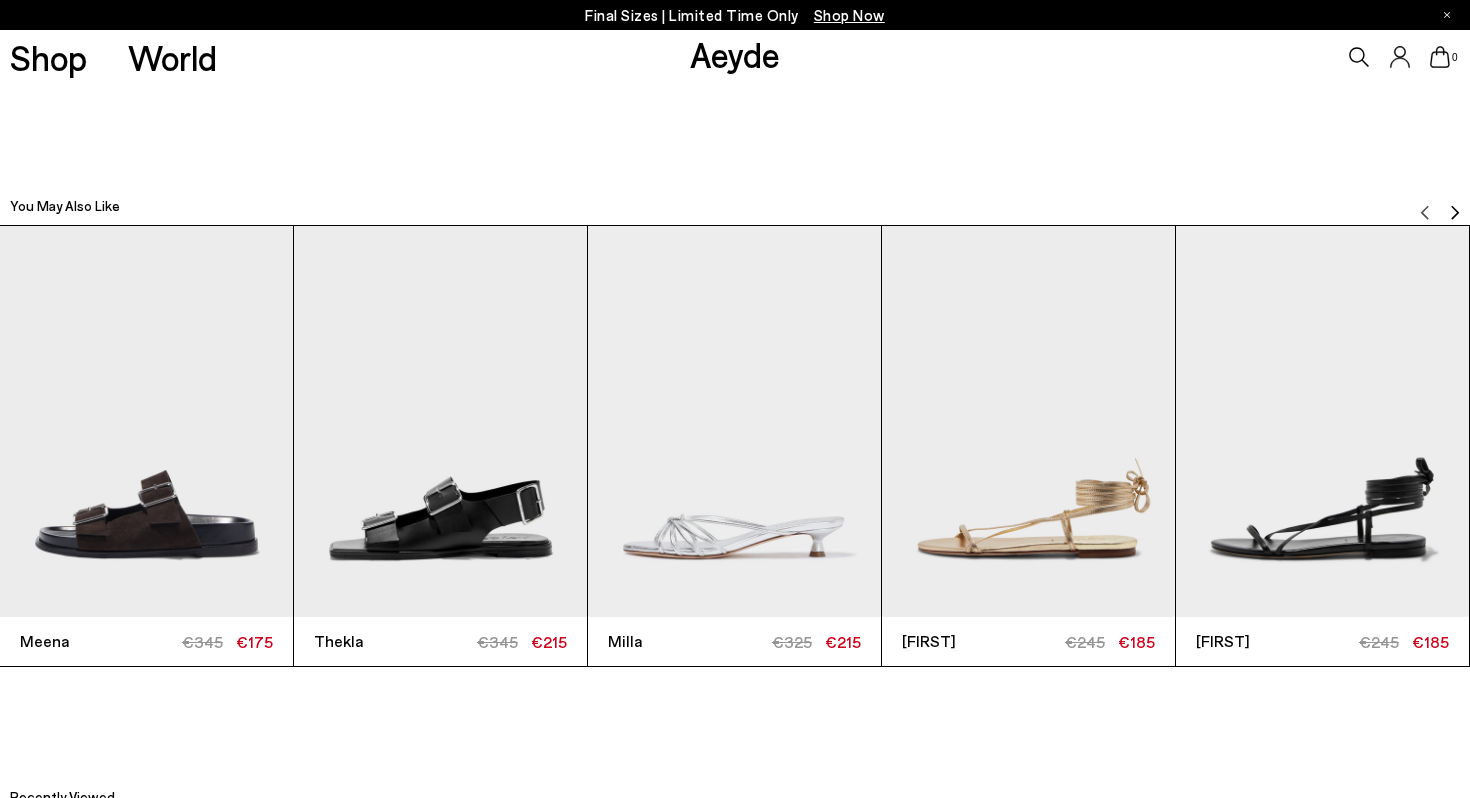 scroll, scrollTop: 4571, scrollLeft: 0, axis: vertical 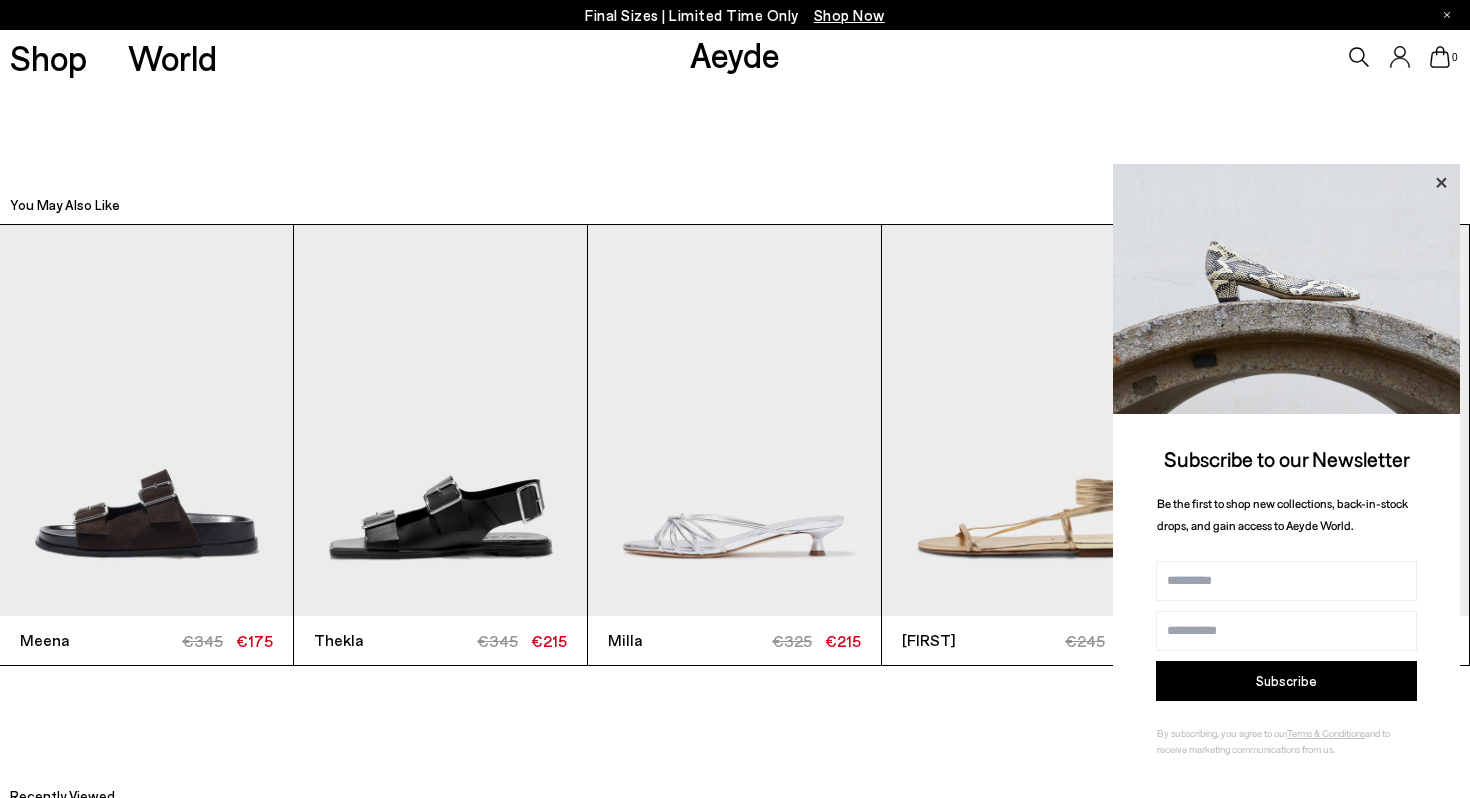 click 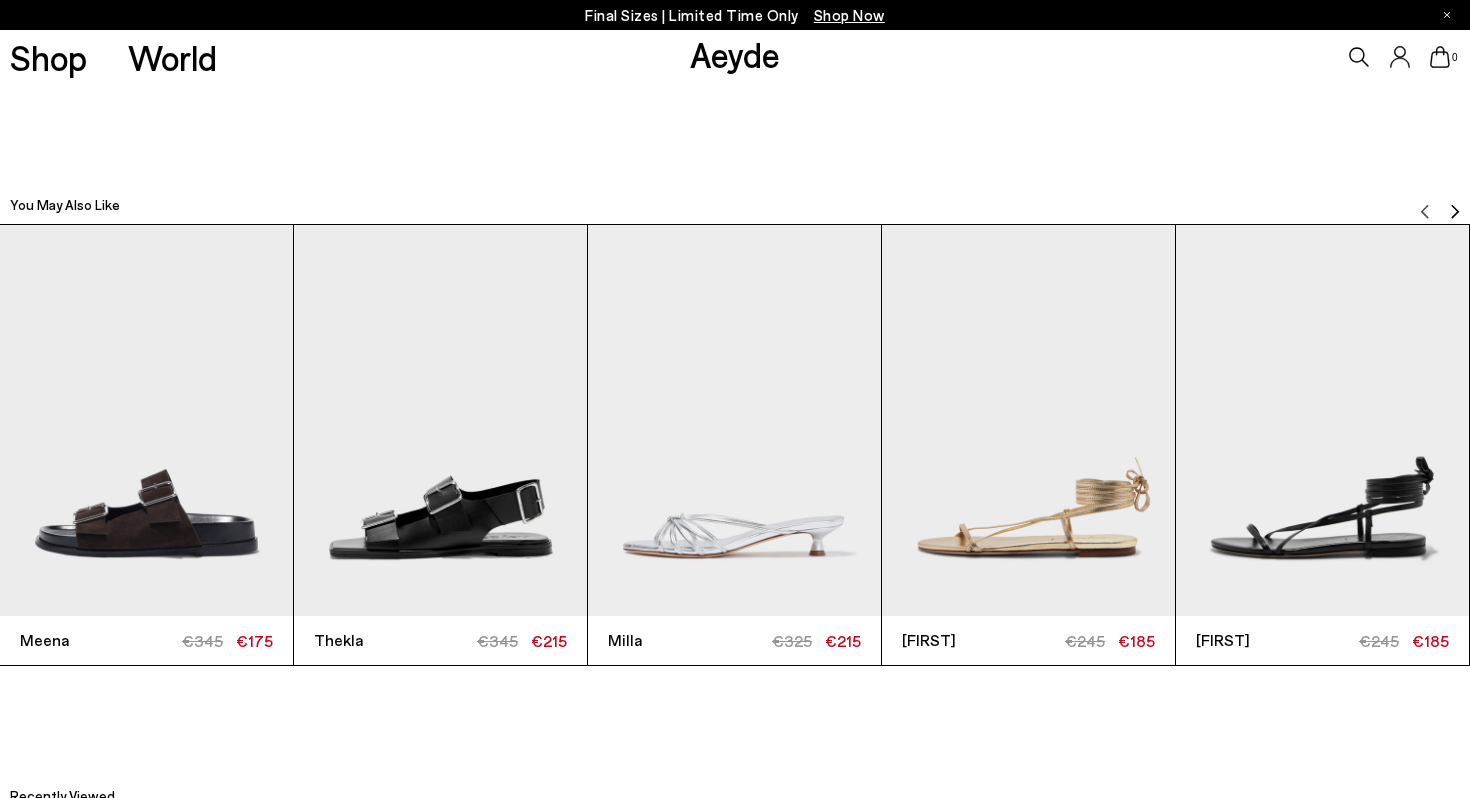 click at bounding box center (1455, 212) 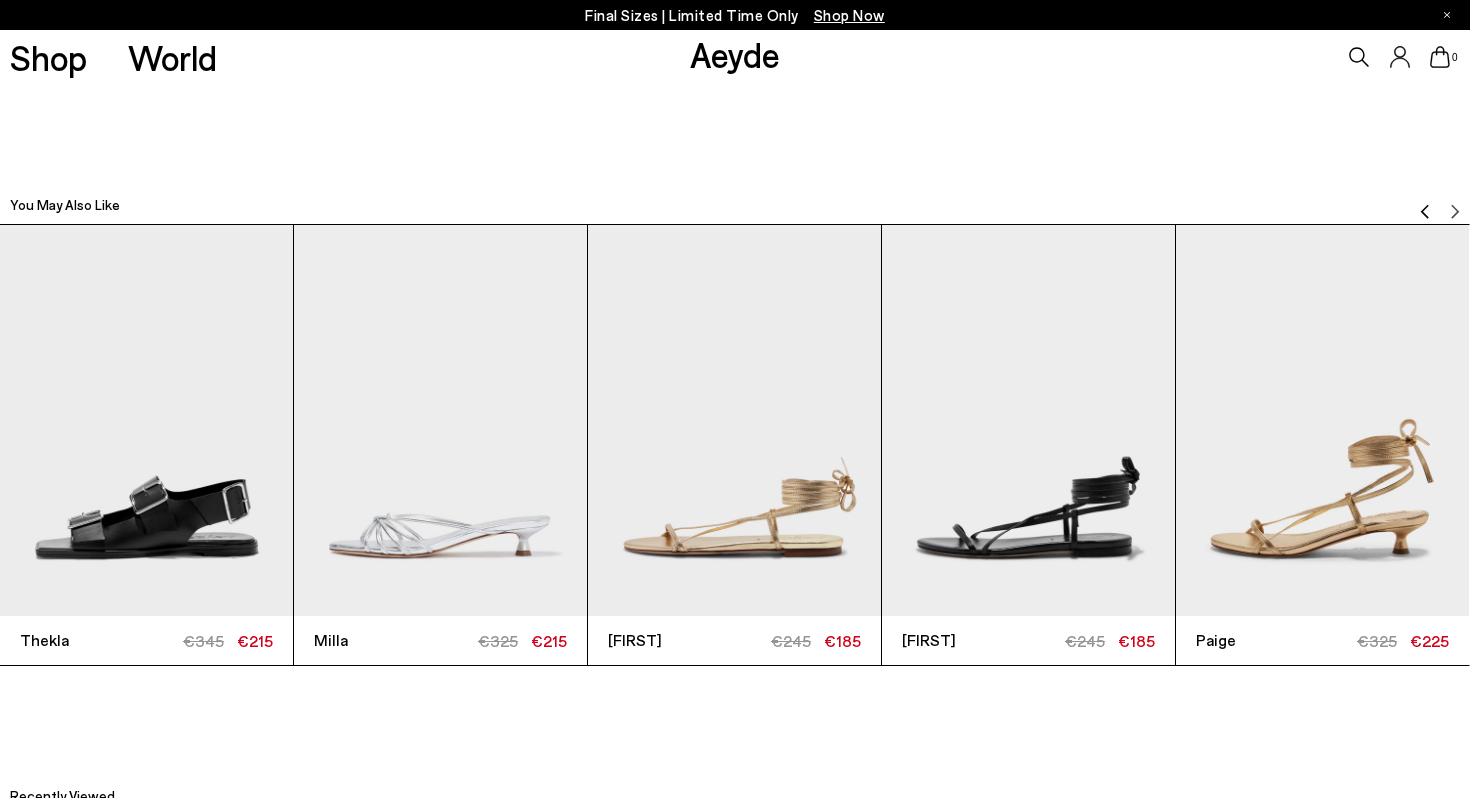 click at bounding box center [1322, 420] 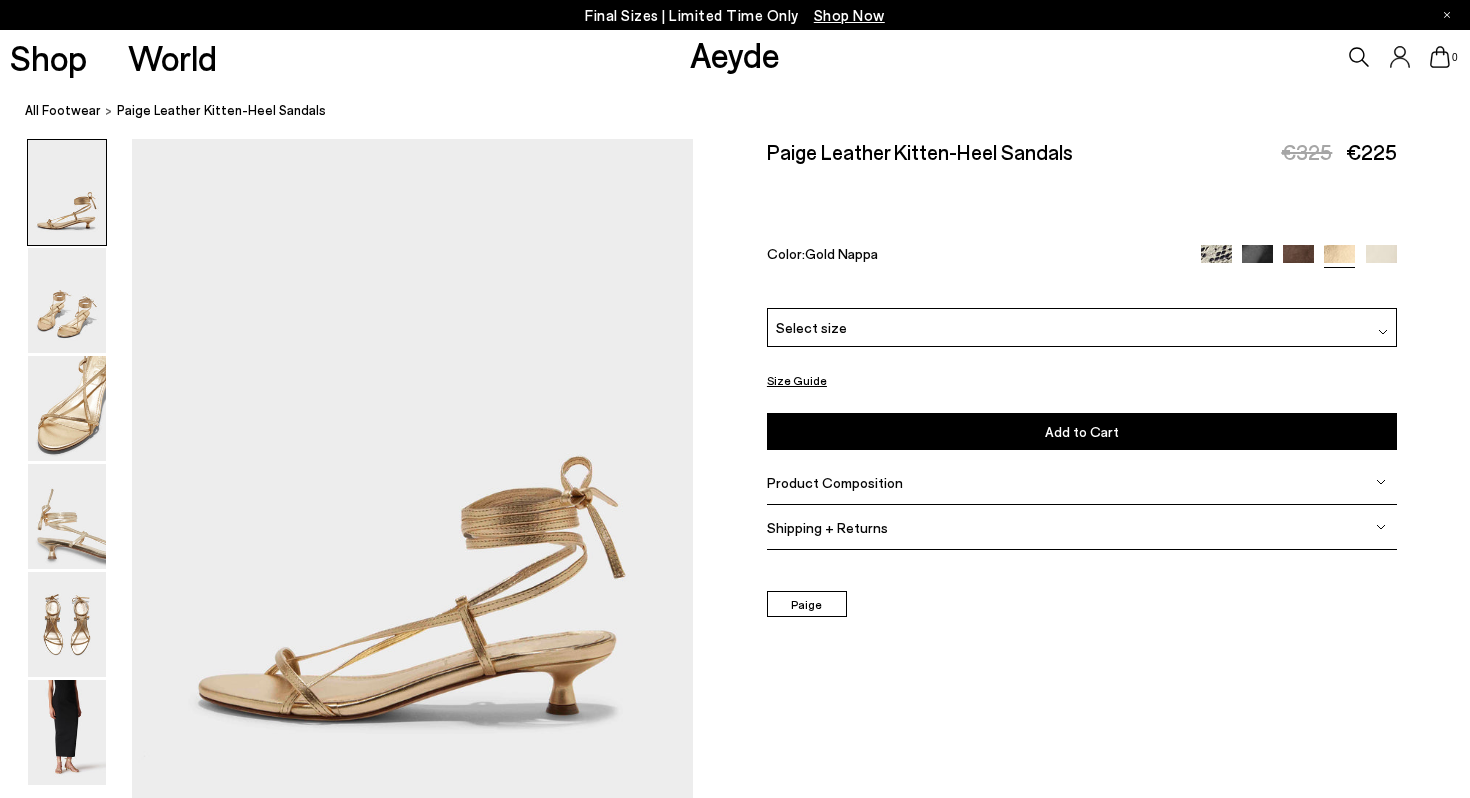 scroll, scrollTop: 0, scrollLeft: 0, axis: both 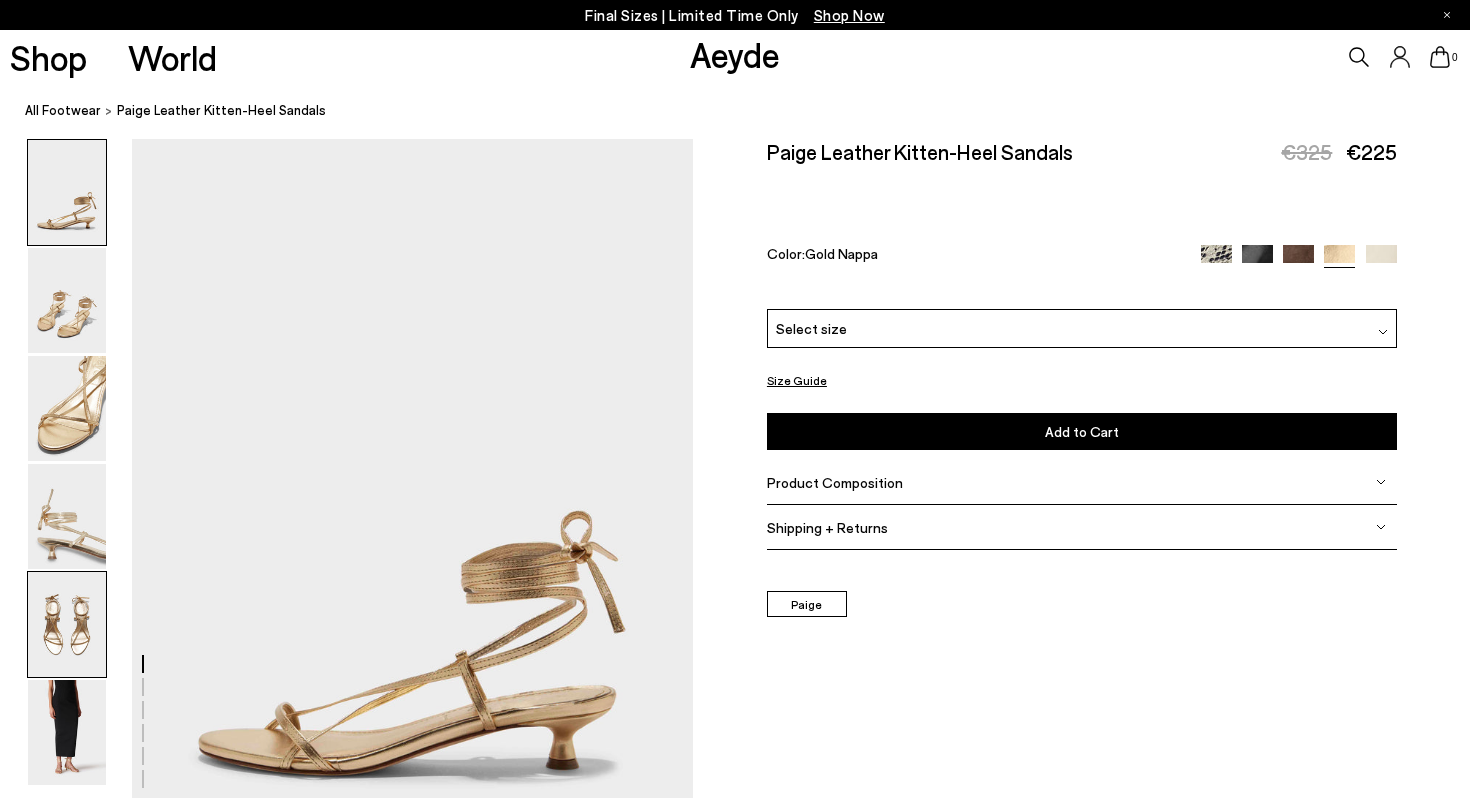 click at bounding box center [67, 624] 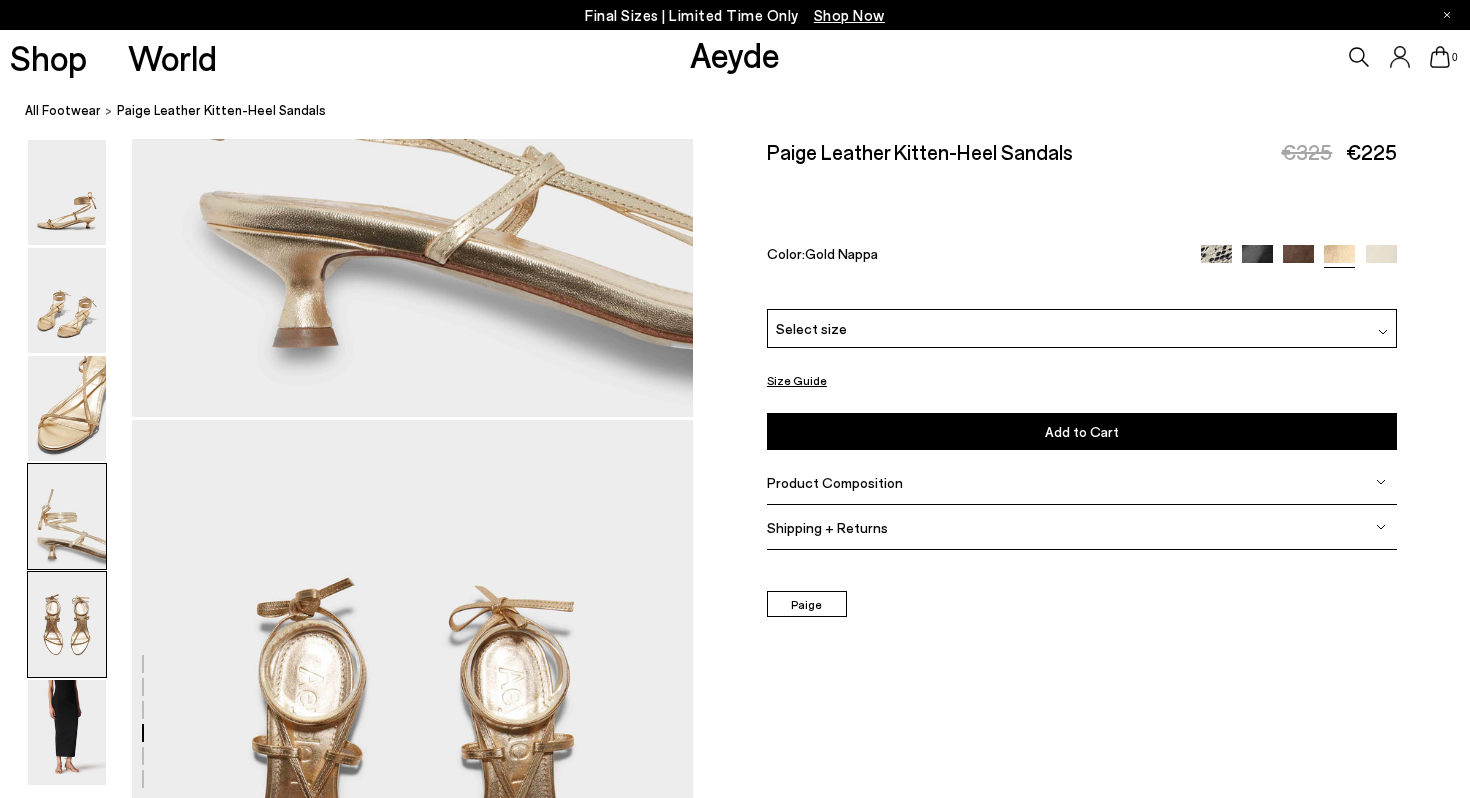 scroll, scrollTop: 3008, scrollLeft: 0, axis: vertical 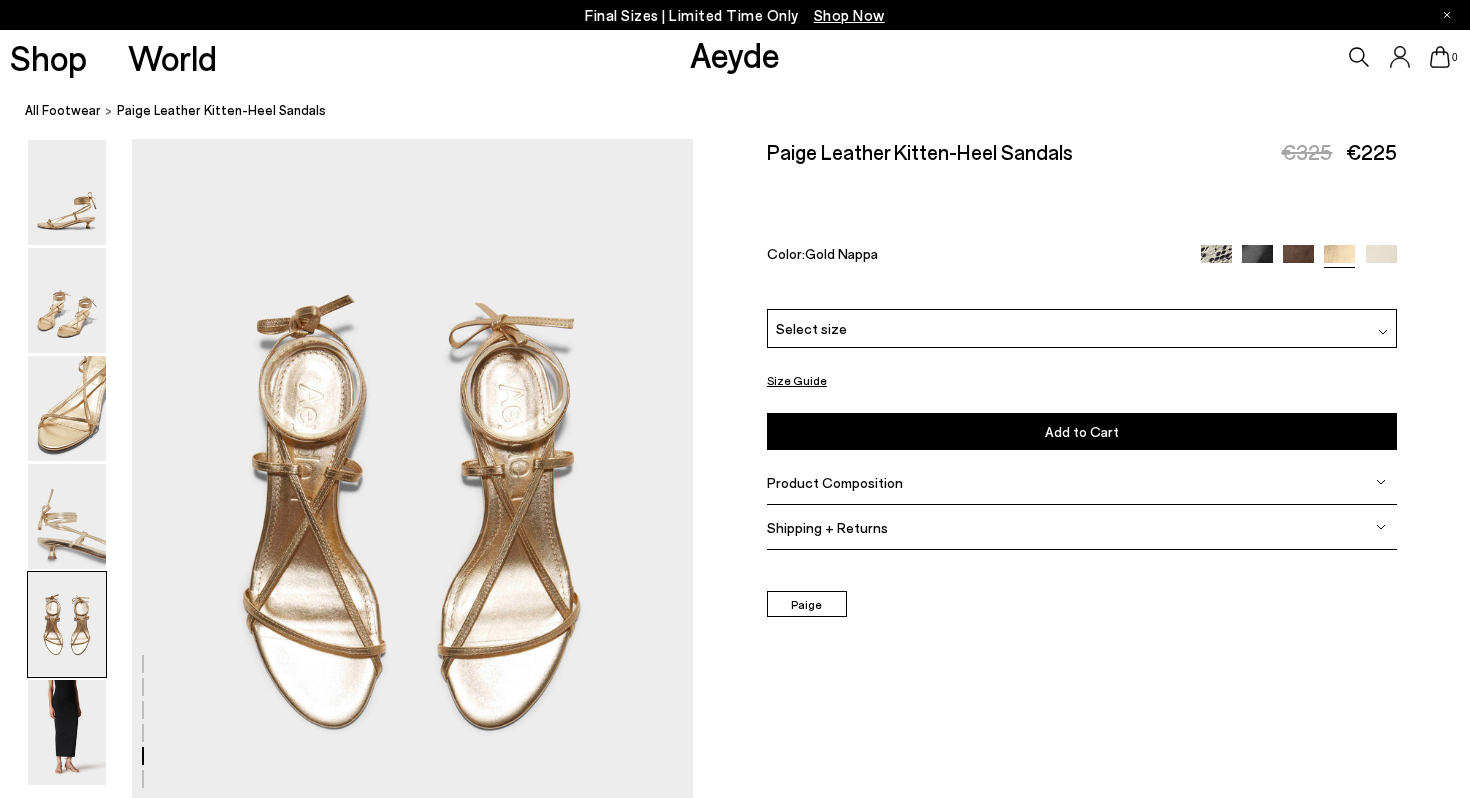 click at bounding box center (1216, 260) 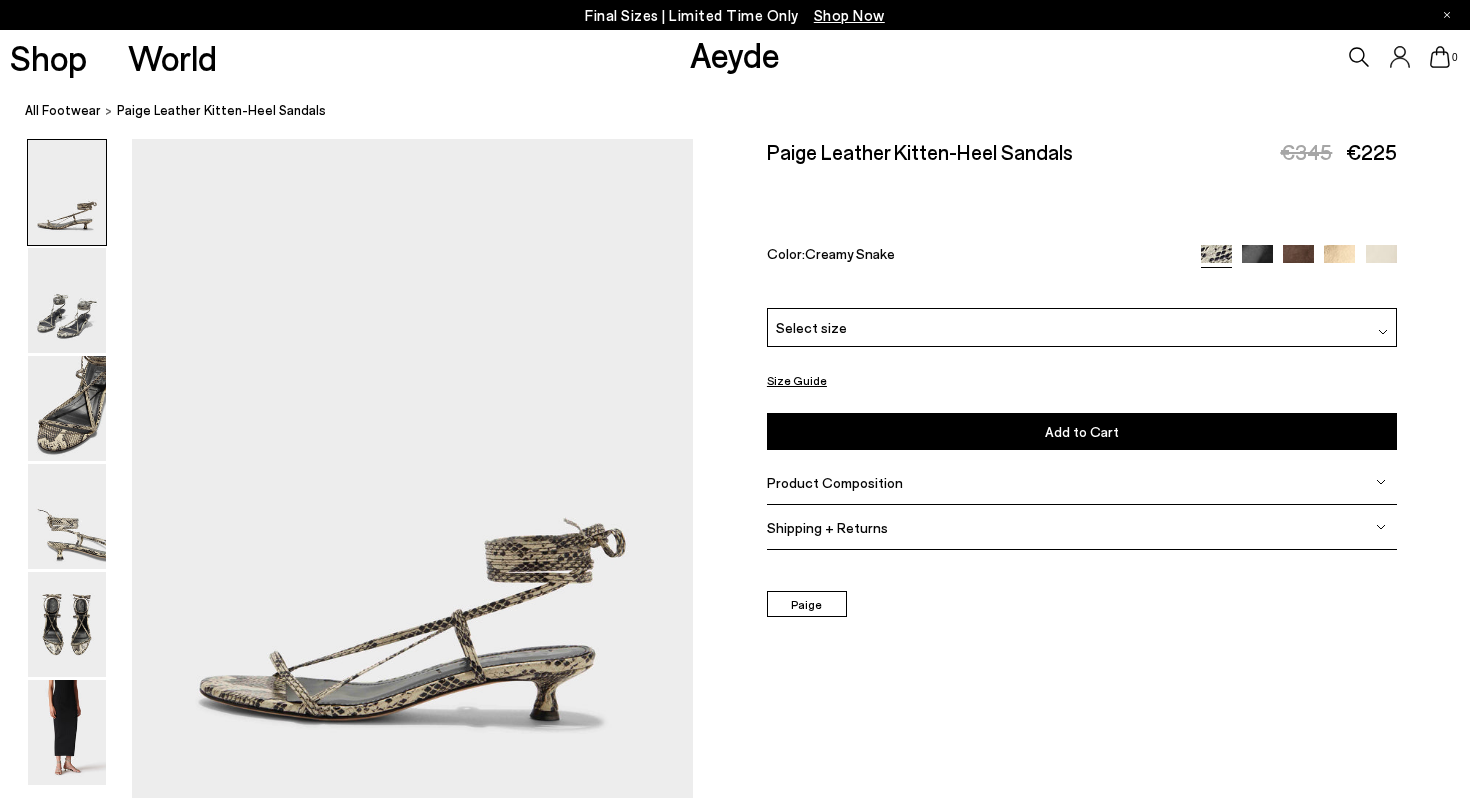 scroll, scrollTop: 0, scrollLeft: 0, axis: both 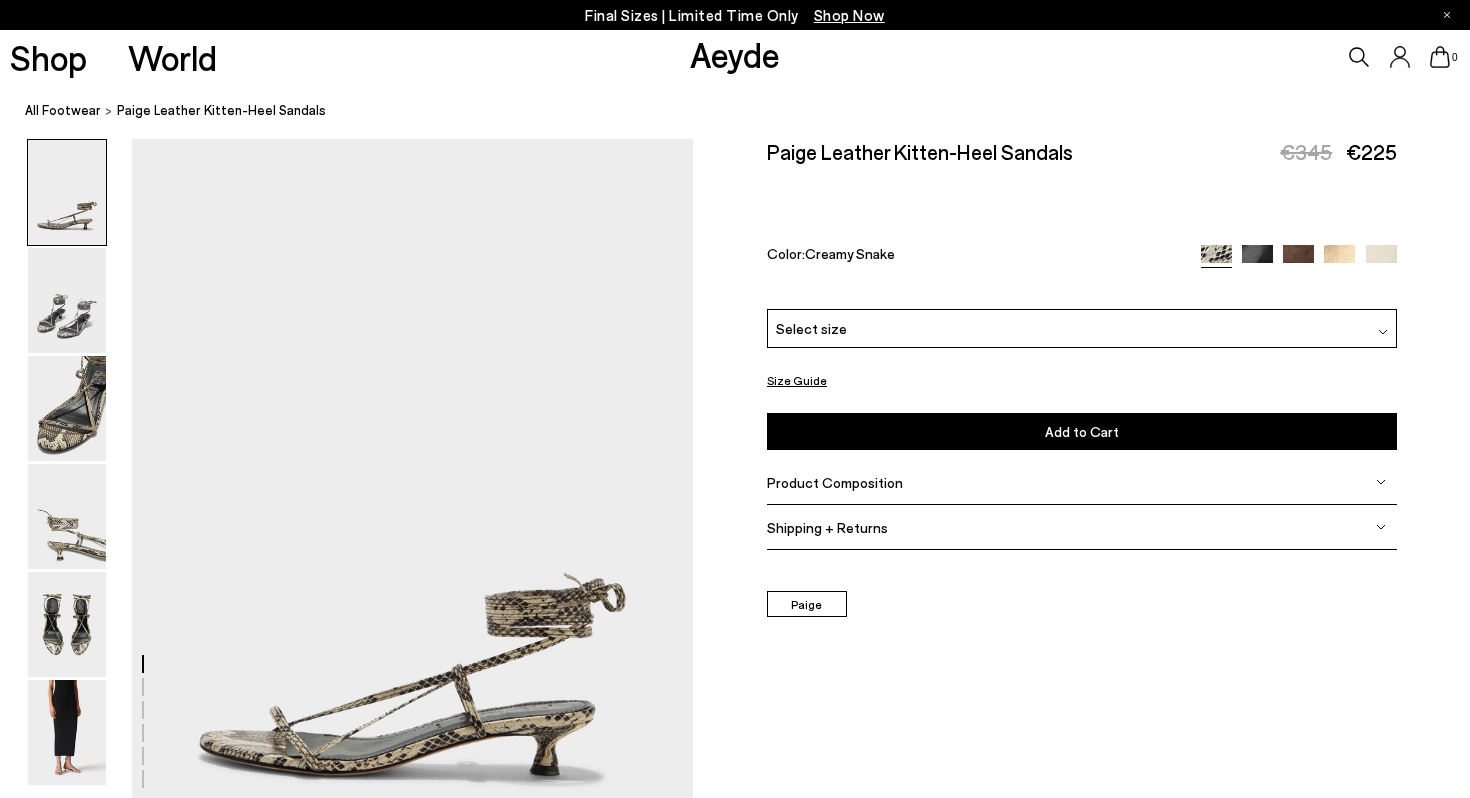 click on "Paige Leather Kitten-Heel Sandals
€345
€225
Color:  Creamy Snake" at bounding box center [1082, 224] 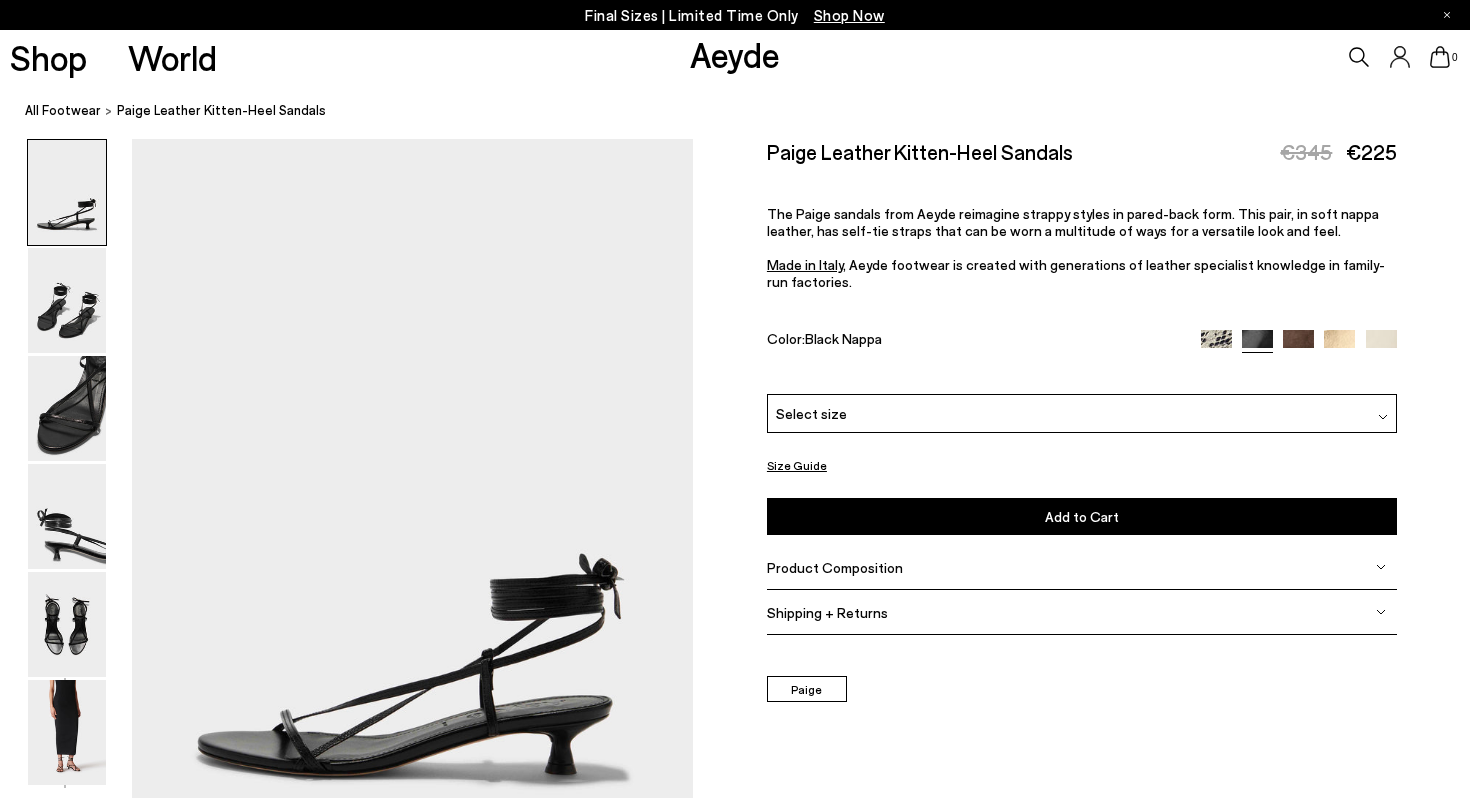 scroll, scrollTop: 0, scrollLeft: 0, axis: both 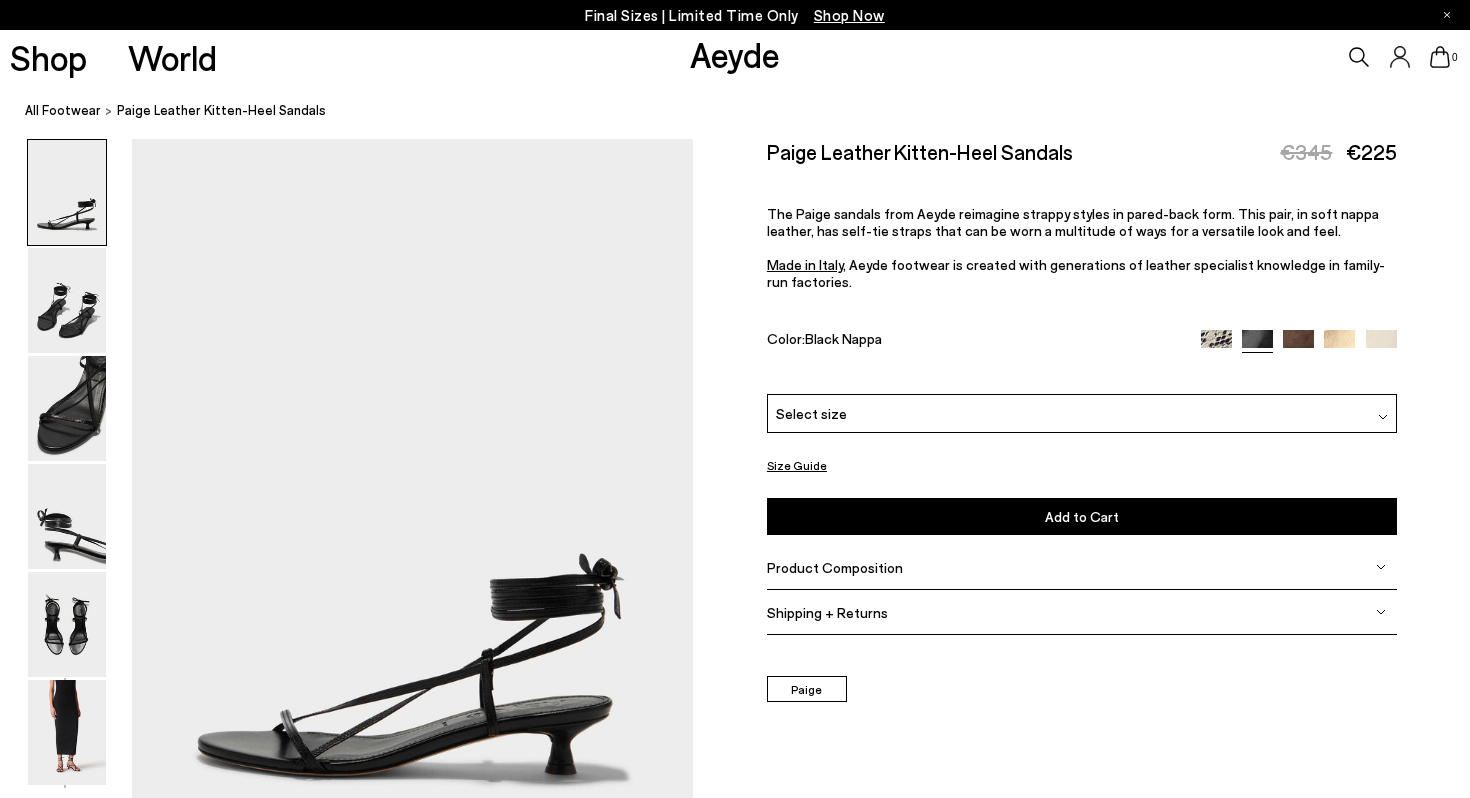 click at bounding box center (1339, 345) 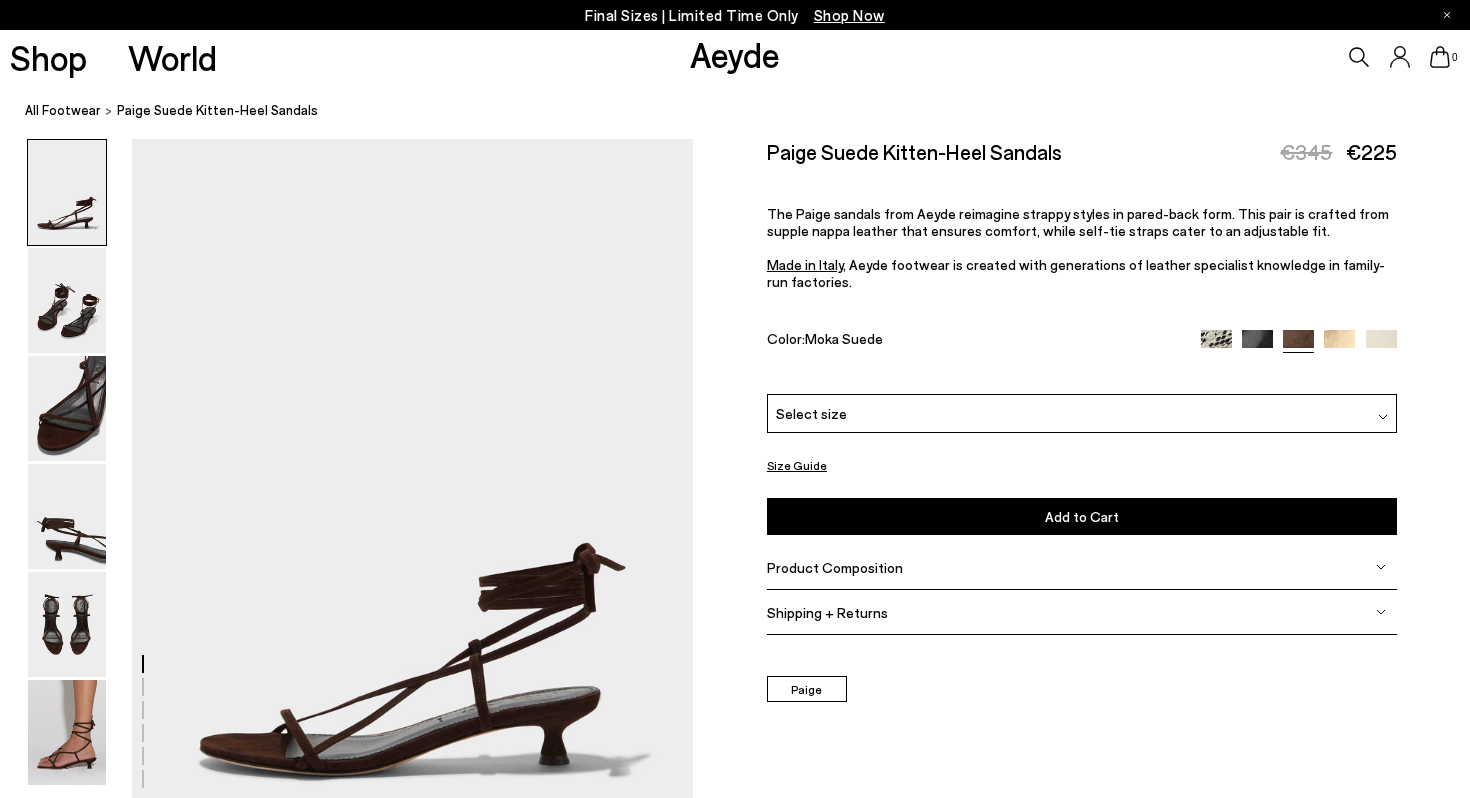 scroll, scrollTop: 0, scrollLeft: 0, axis: both 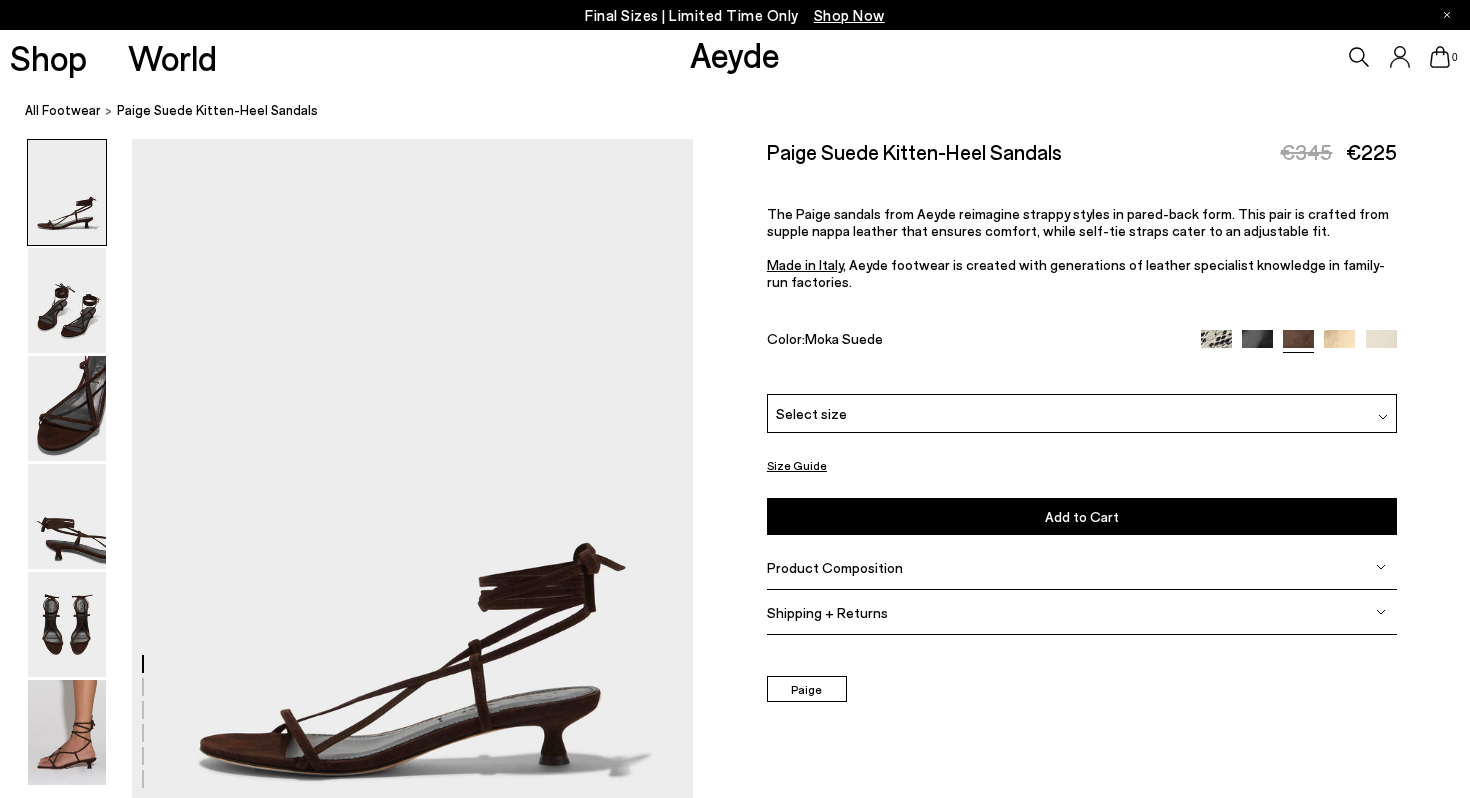 click at bounding box center (1381, 345) 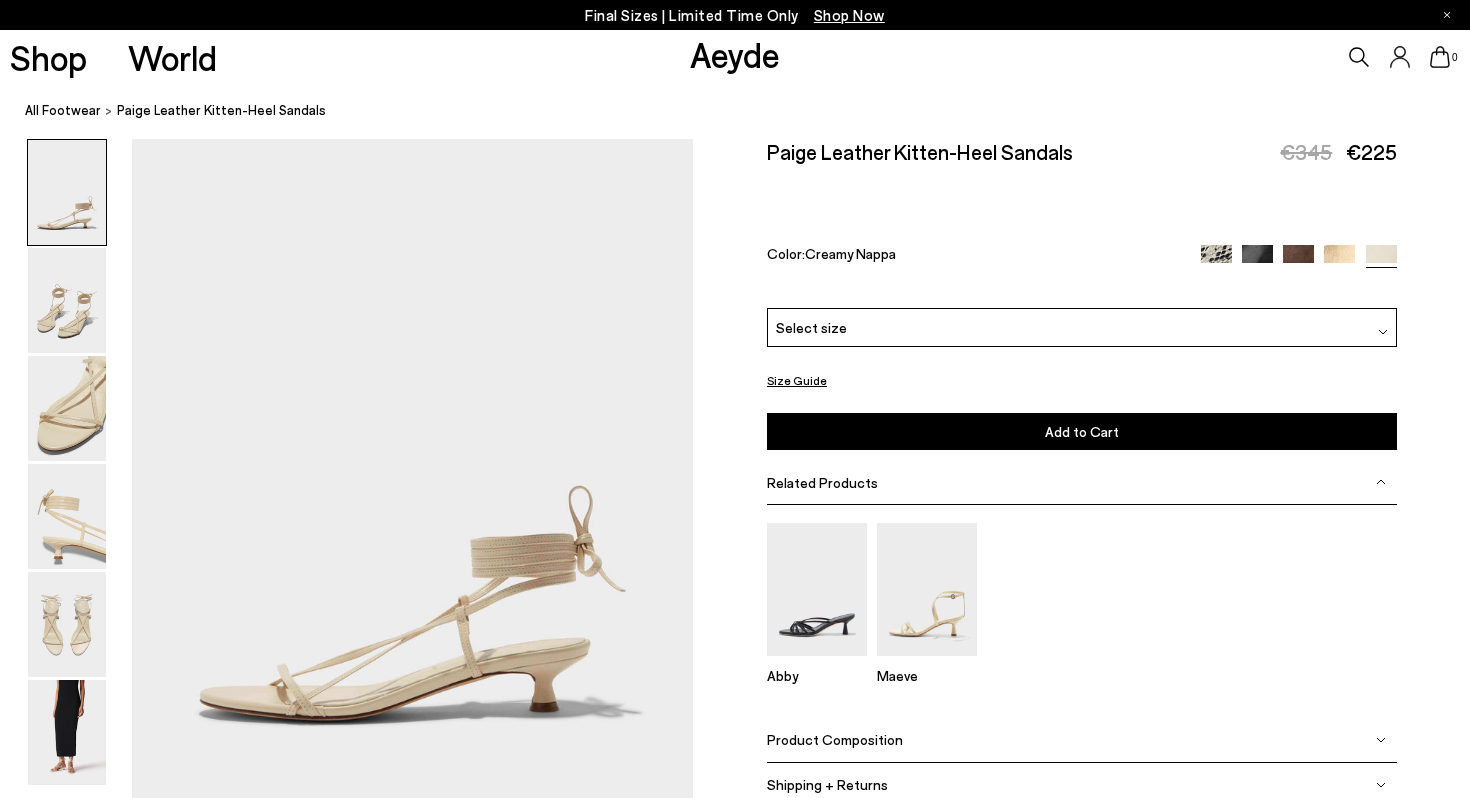 scroll, scrollTop: 0, scrollLeft: 0, axis: both 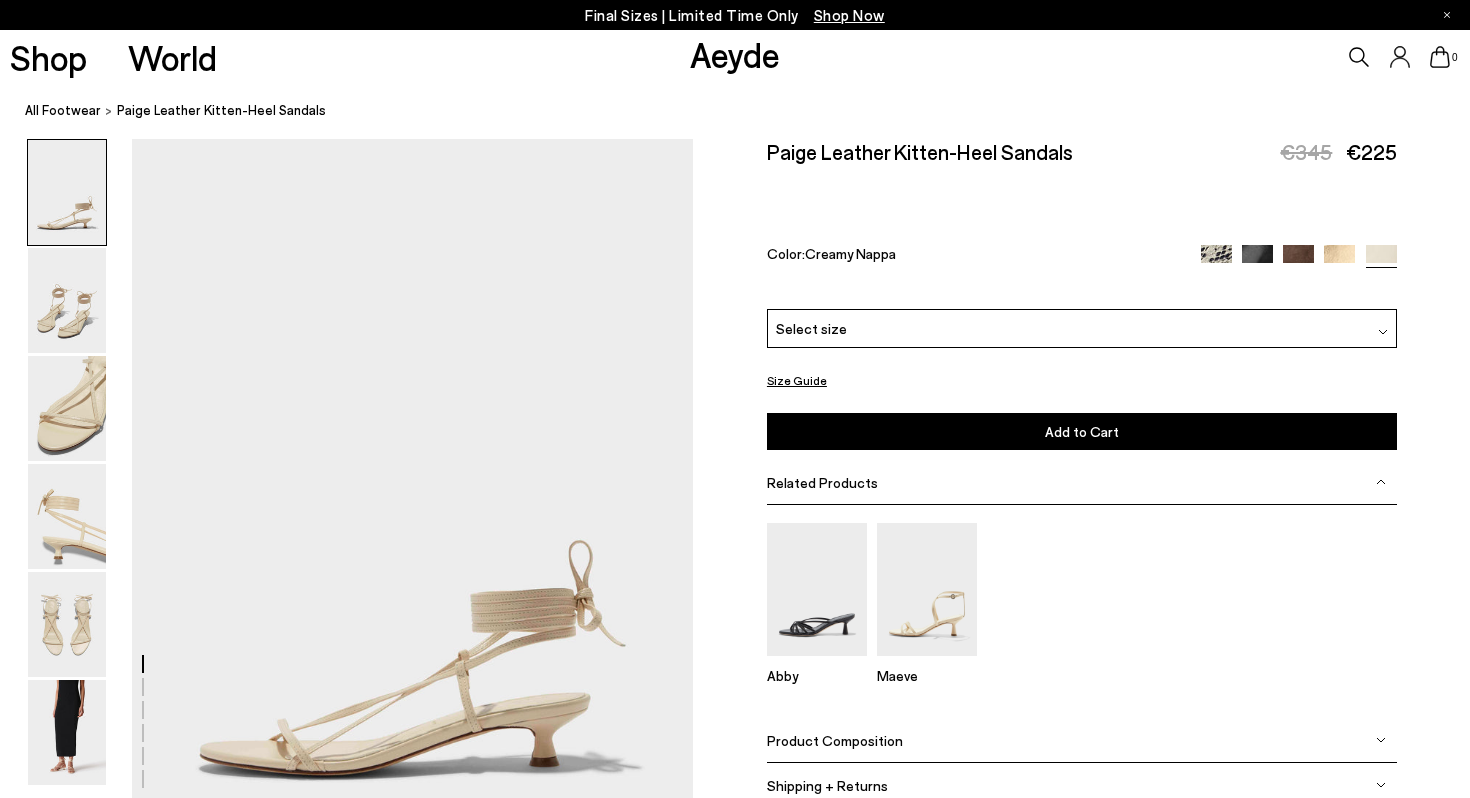 click on "Please Select a Color
Creamy Nappa
Creamy Snake
Black Nappa
Moka Suede
Gold Nappa
Creamy Nappa" at bounding box center (1082, 380) 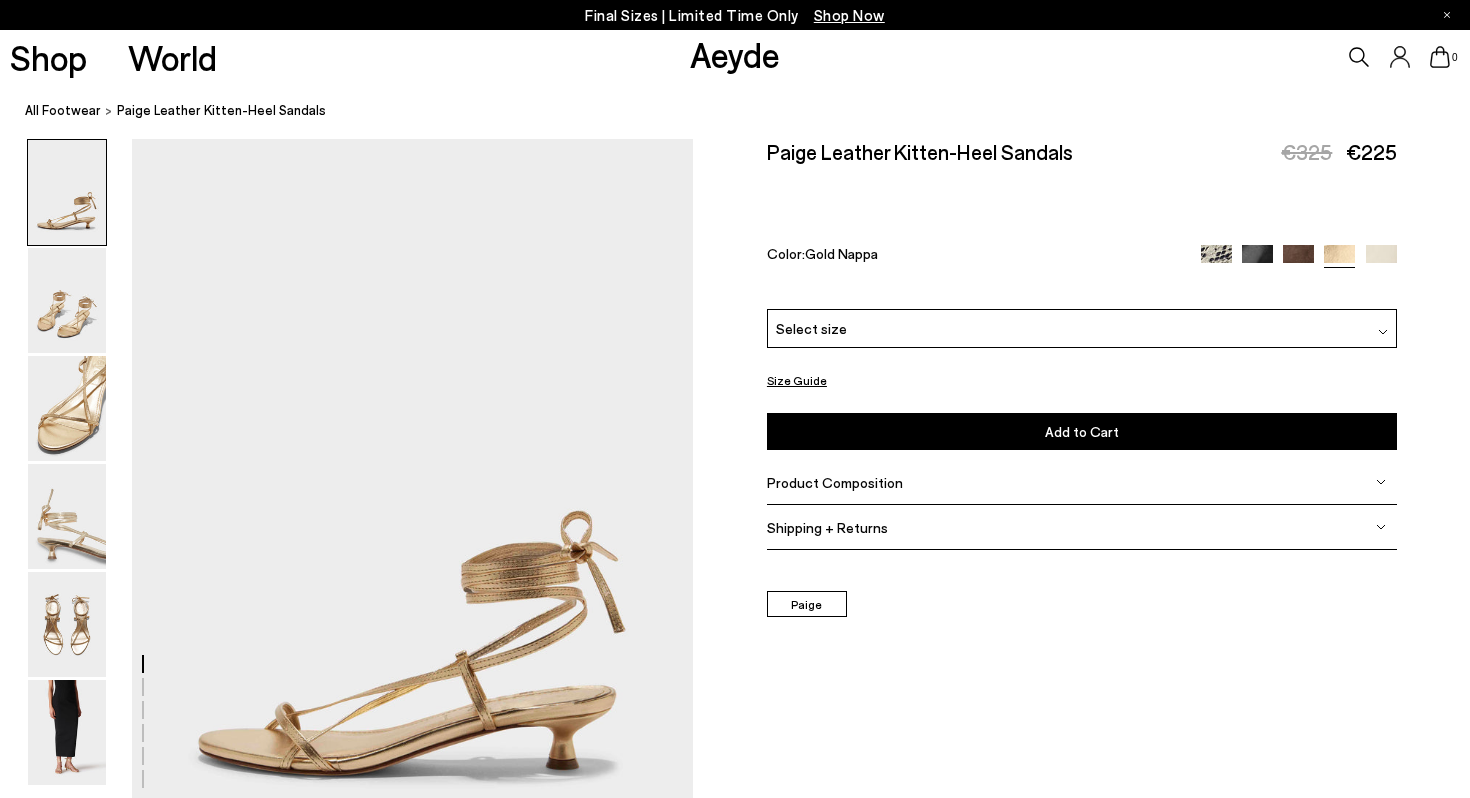 scroll, scrollTop: 0, scrollLeft: 0, axis: both 